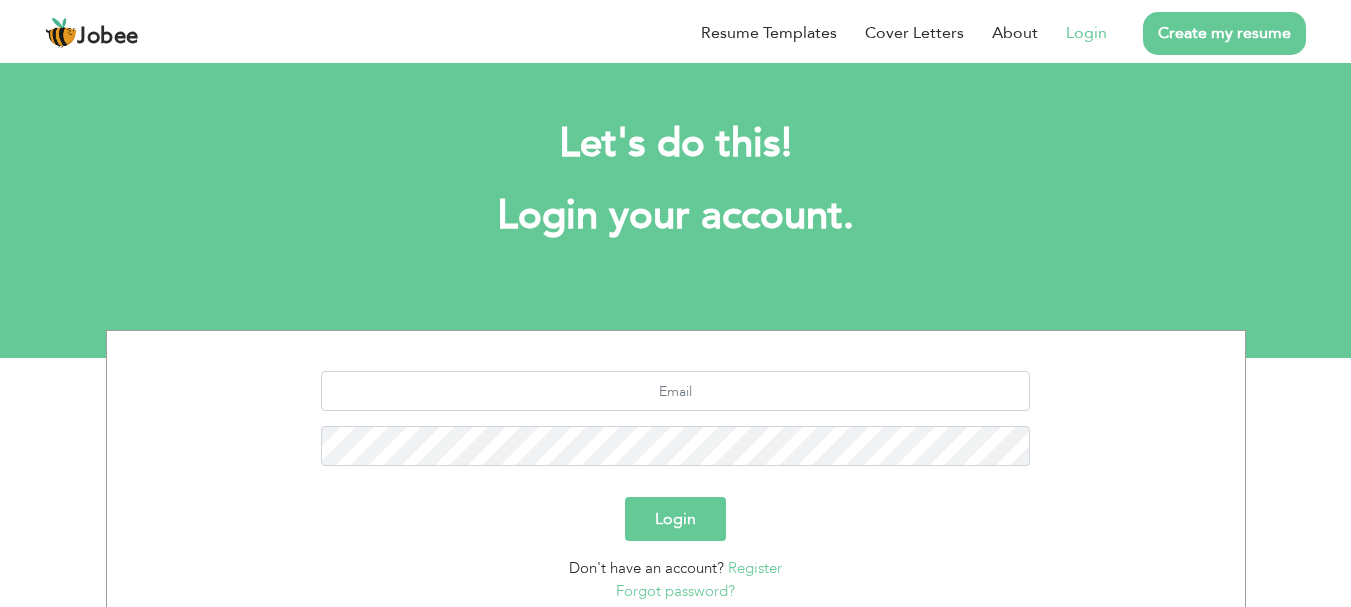 scroll, scrollTop: 0, scrollLeft: 0, axis: both 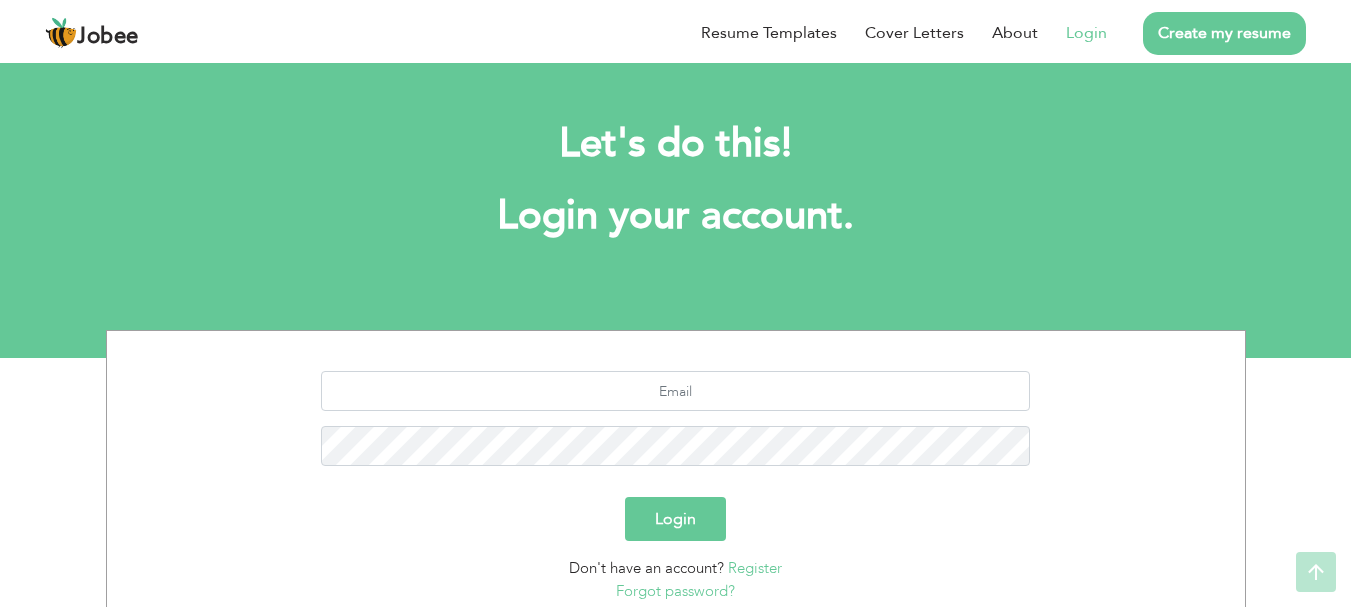 click on "Let's do this!
Login your account." at bounding box center [676, 190] 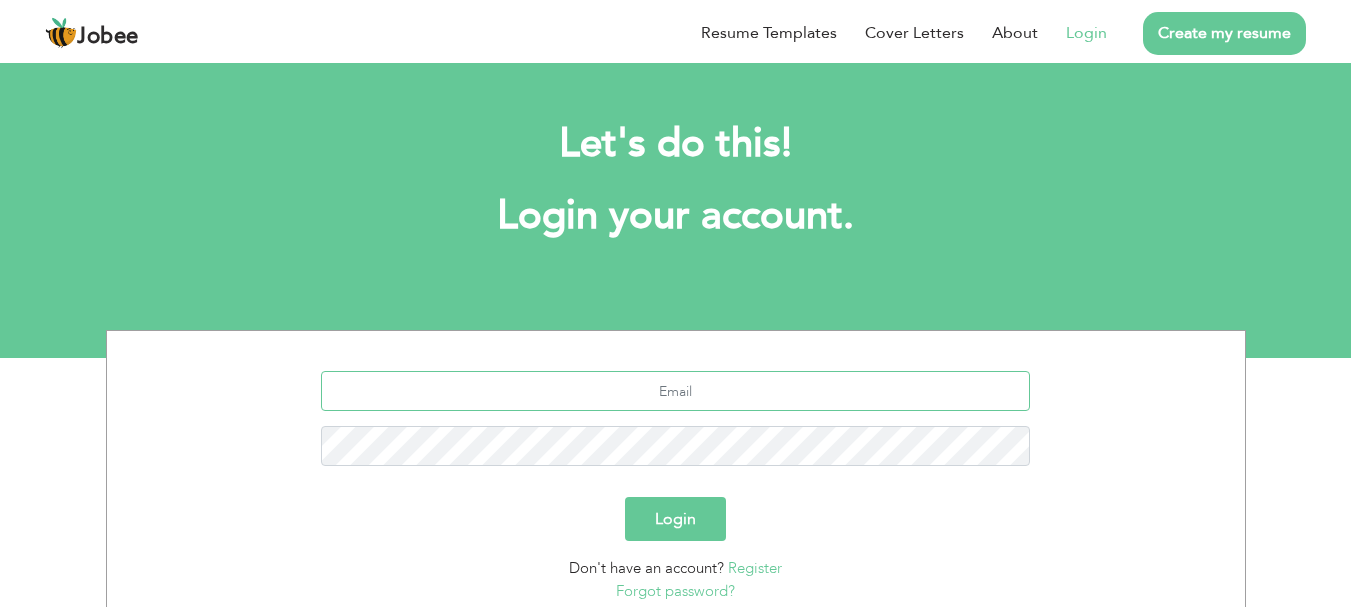 click at bounding box center (675, 391) 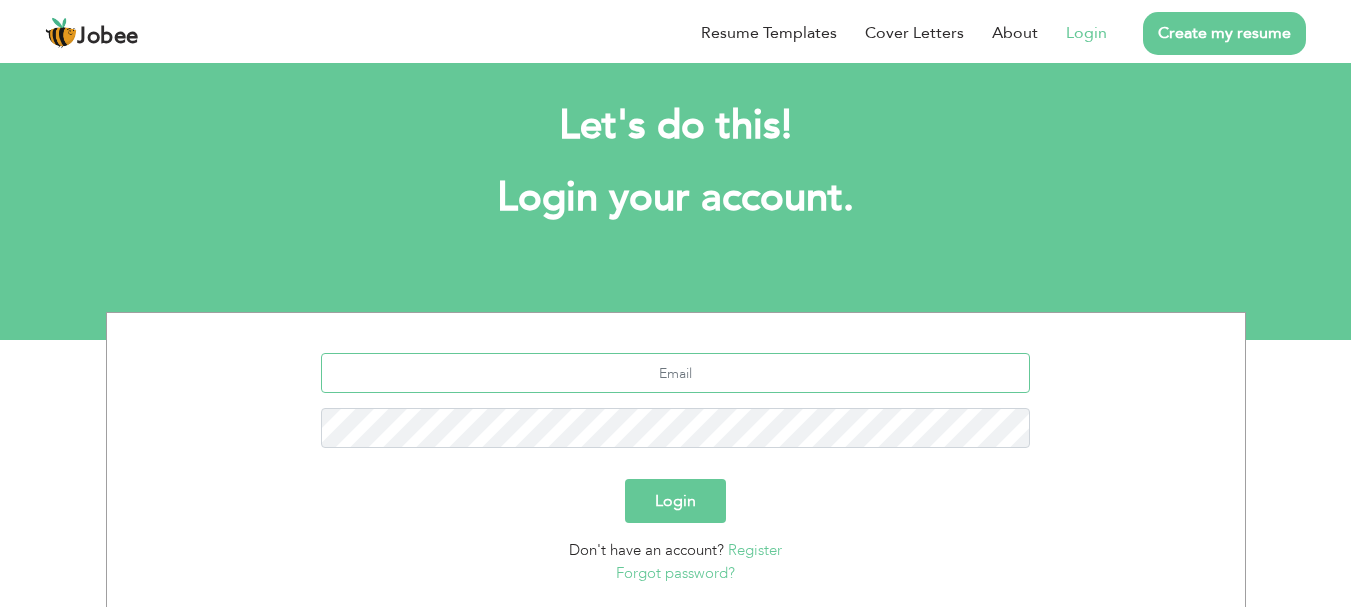 scroll, scrollTop: 23, scrollLeft: 0, axis: vertical 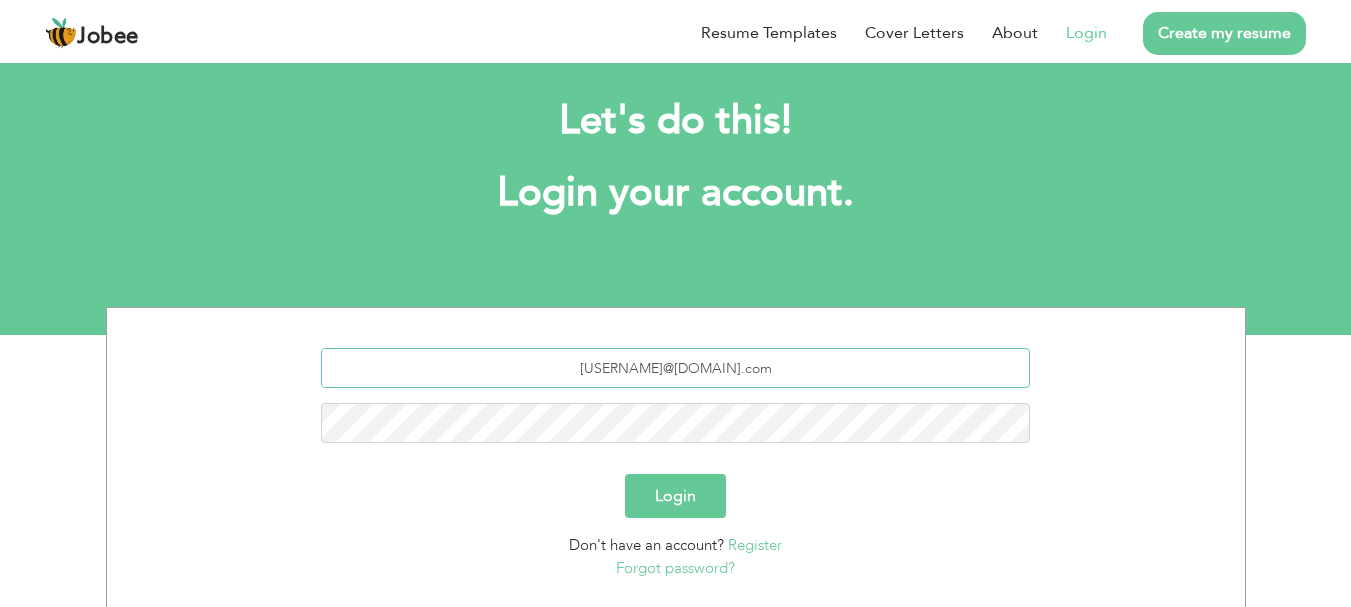 click on "riazareeba292@gmail.com" at bounding box center [675, 368] 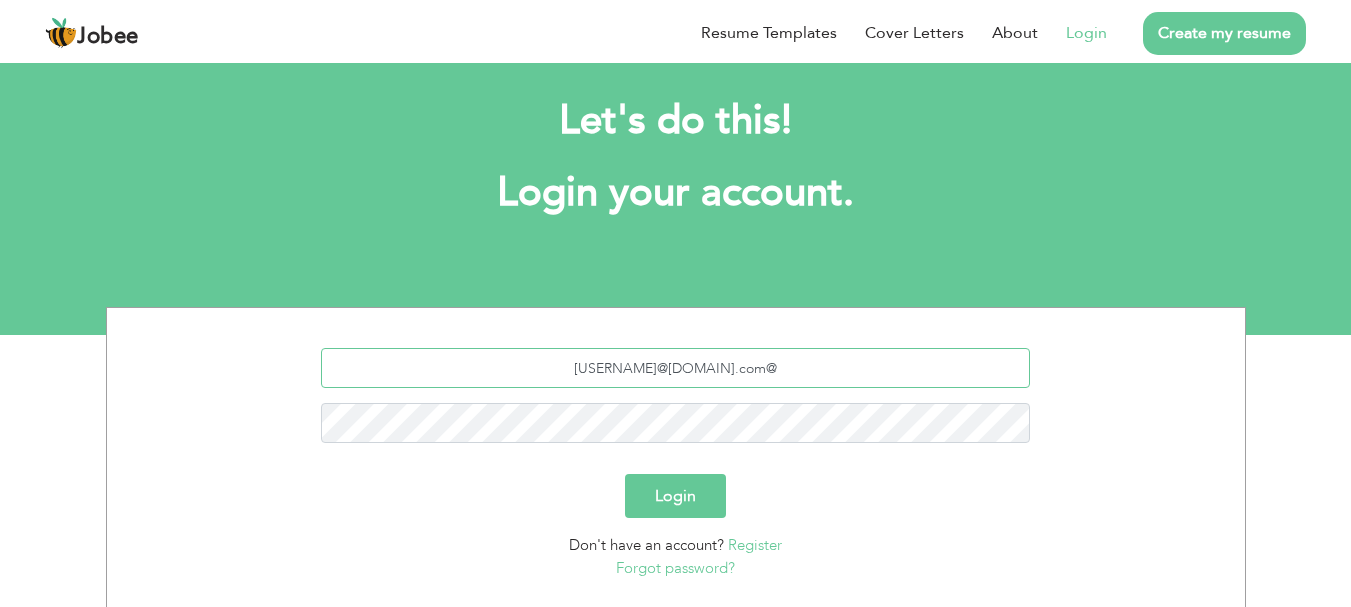 type on "riazareeba292@gmail.com" 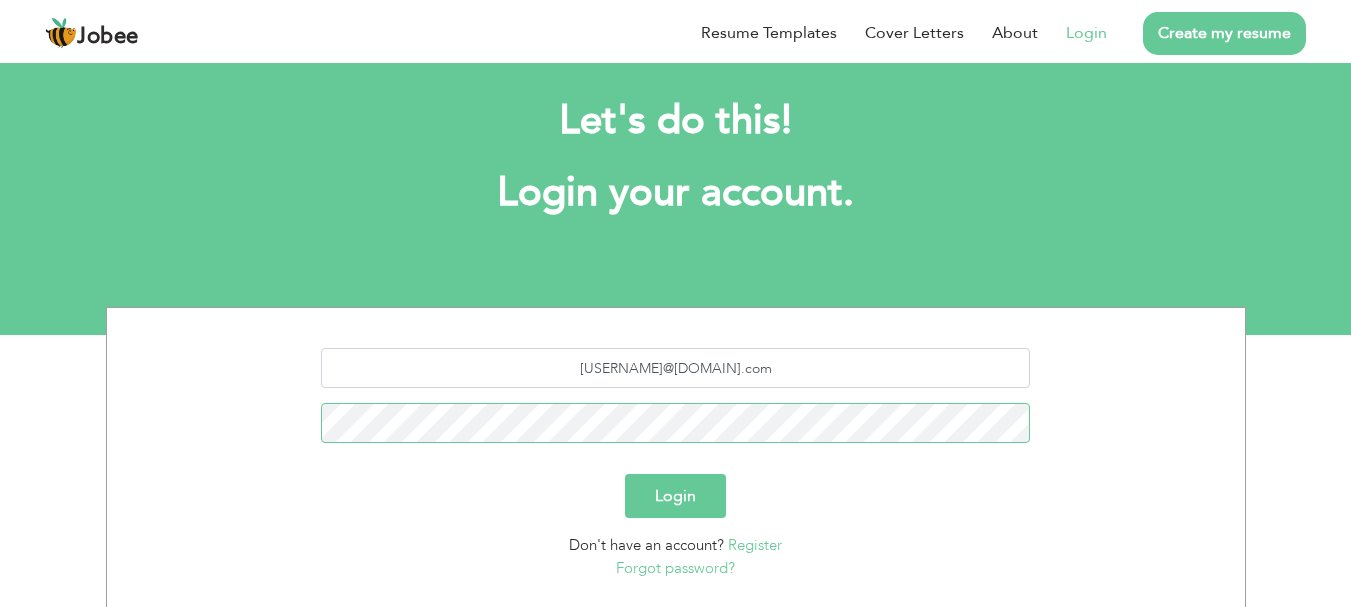 click on "Login" at bounding box center (675, 496) 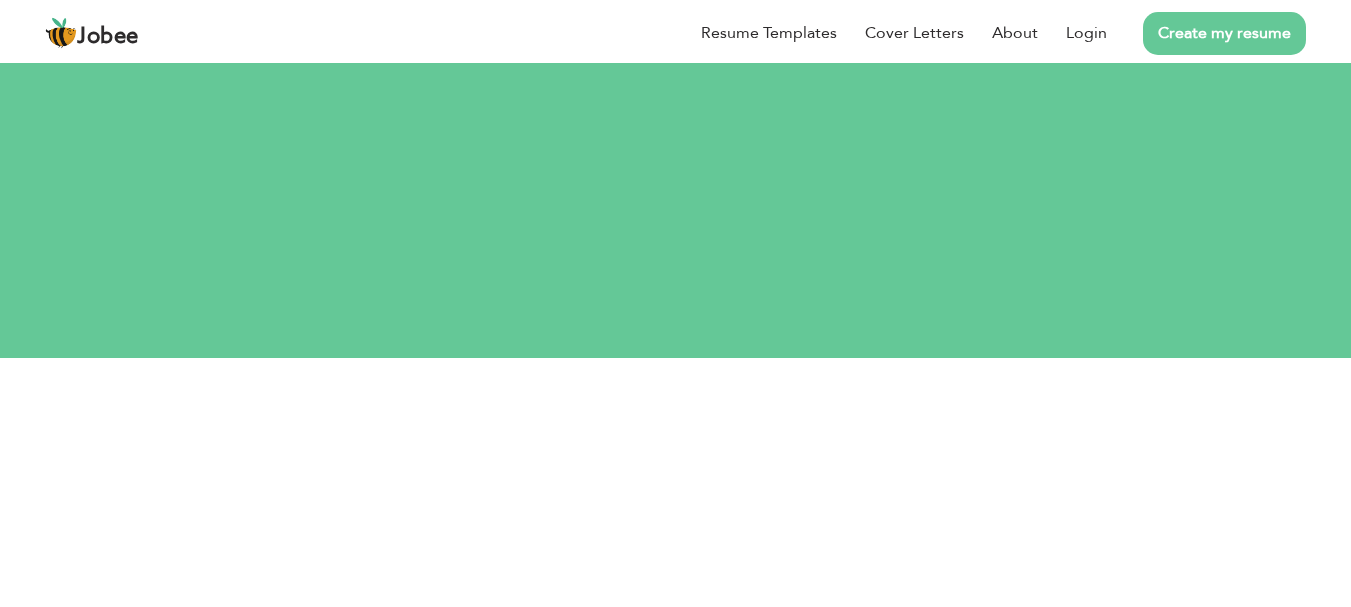 scroll, scrollTop: 0, scrollLeft: 0, axis: both 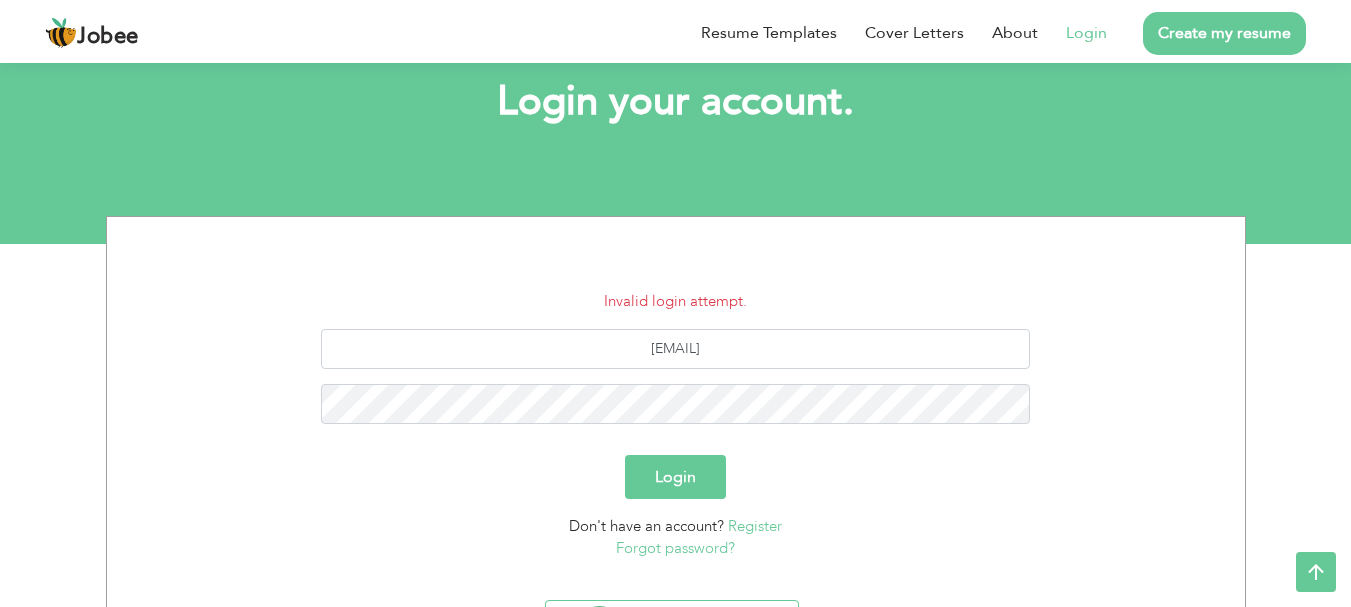 click on "Login" at bounding box center (675, 477) 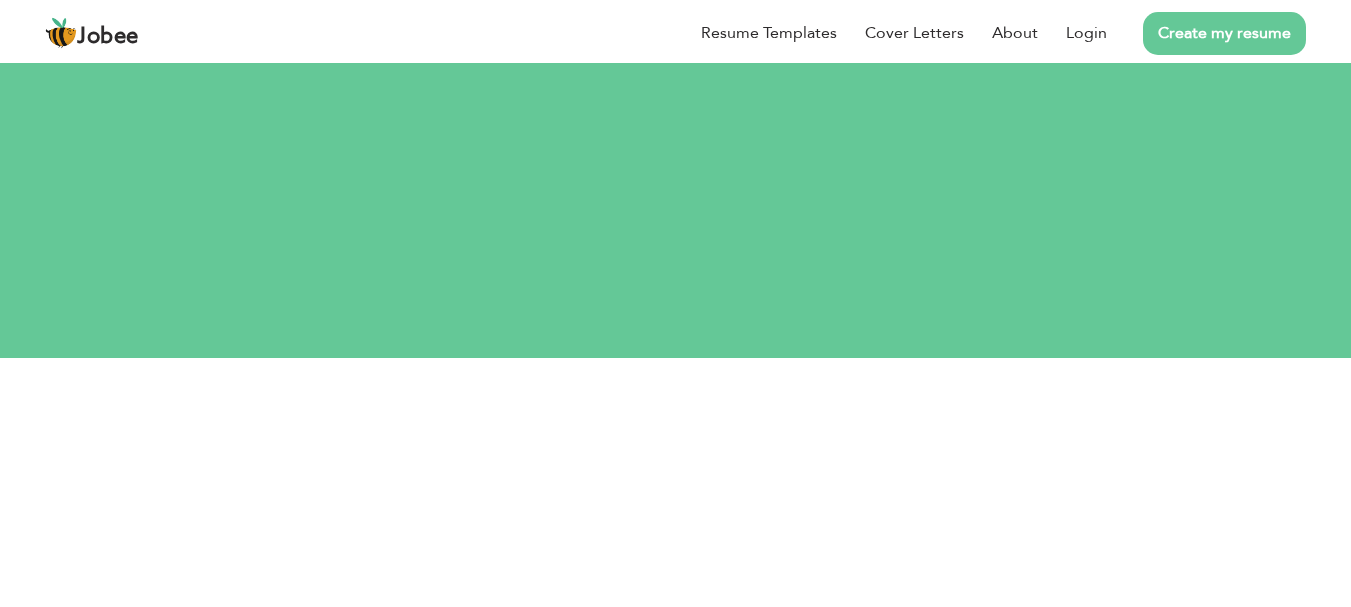 scroll, scrollTop: 0, scrollLeft: 0, axis: both 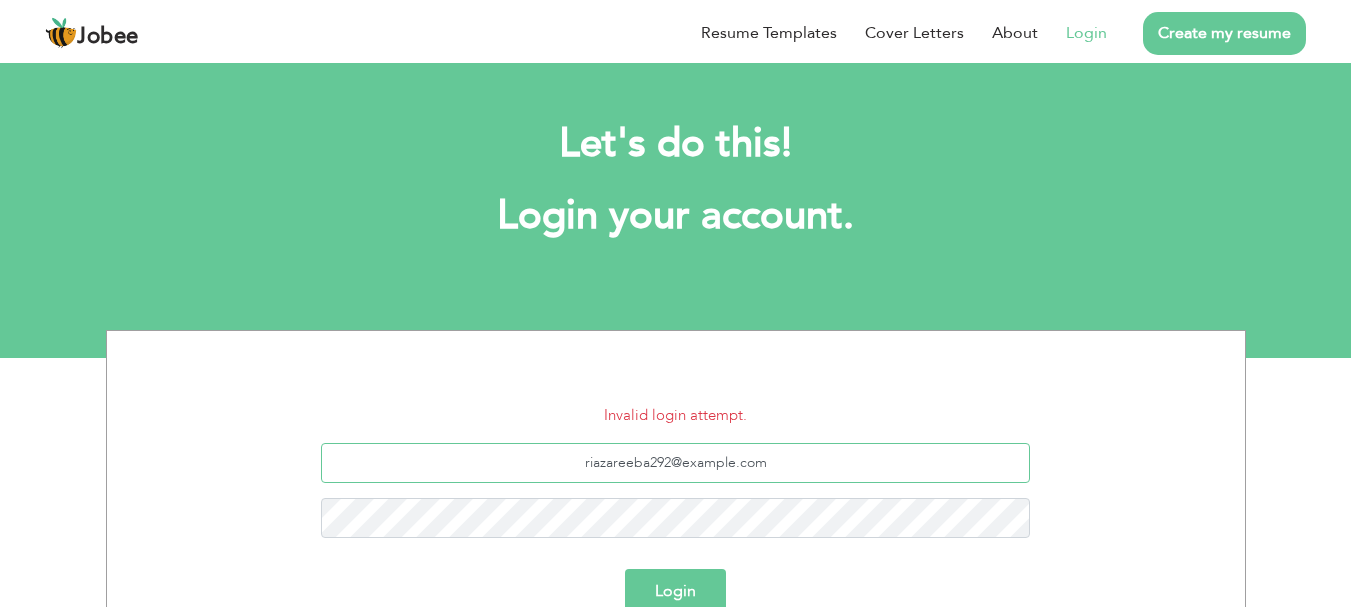 click on "riazareeba292@gmail.com" at bounding box center (675, 463) 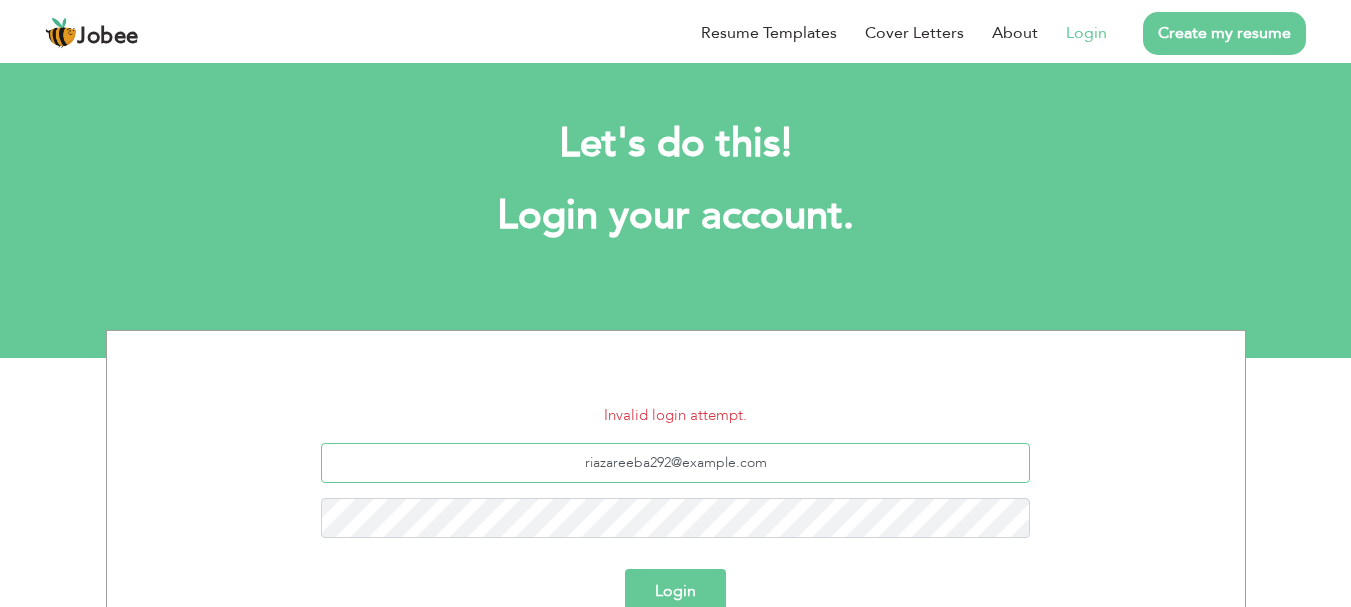 click on "riazareeba292@gmail.com" at bounding box center [675, 463] 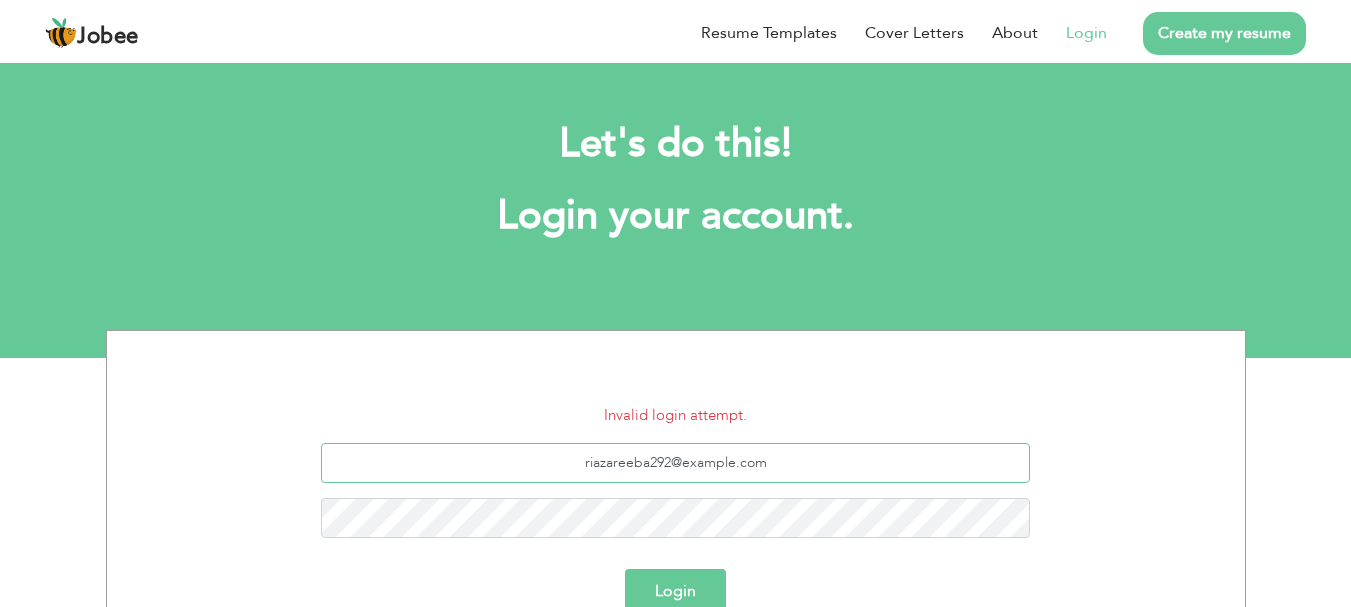 type on "[USERNAME]@[DOMAIN].com" 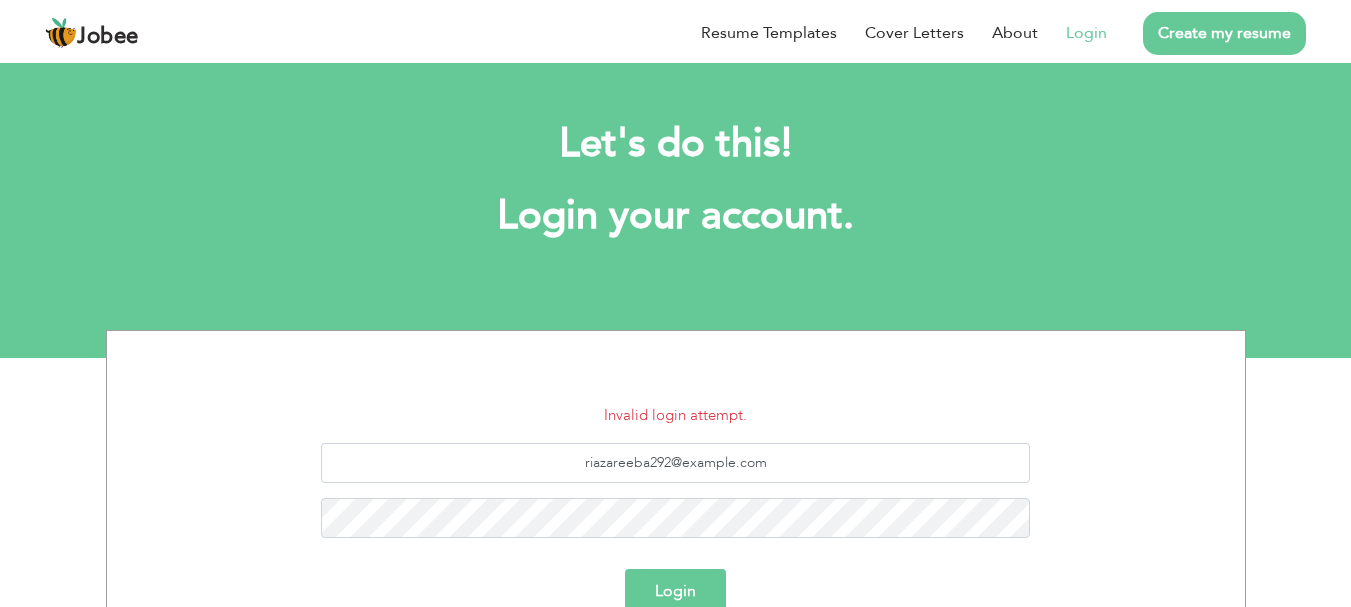 click on "Login" at bounding box center [675, 591] 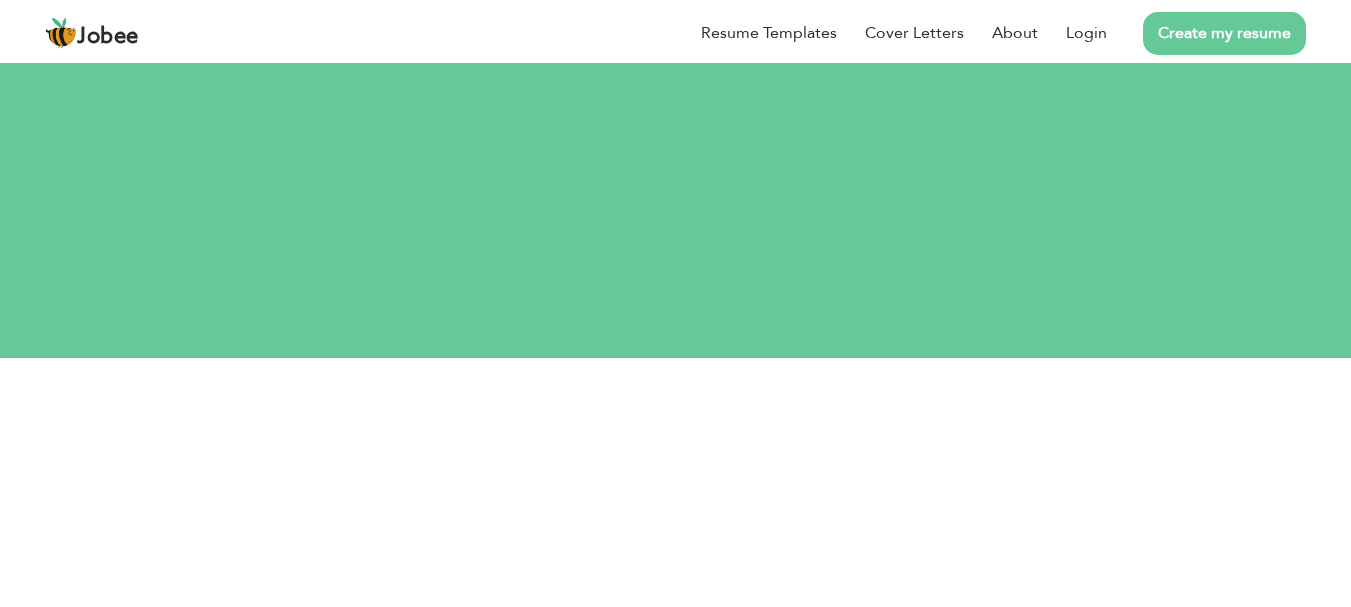 scroll, scrollTop: 0, scrollLeft: 0, axis: both 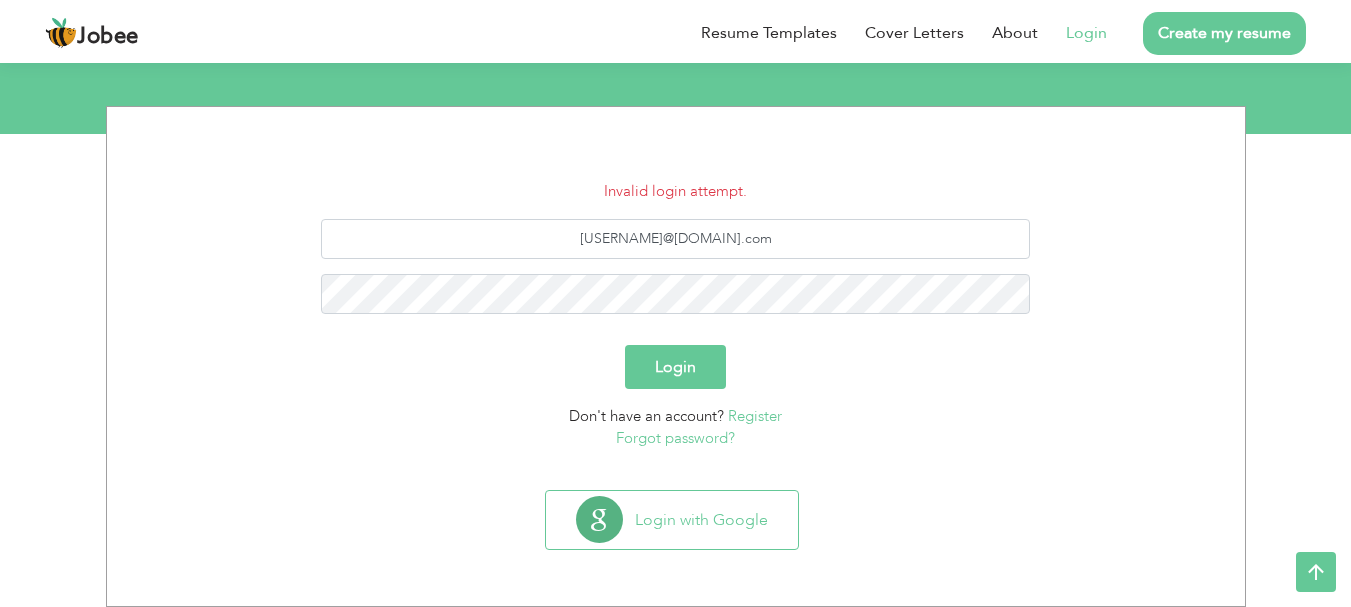 click on "Login" at bounding box center [675, 367] 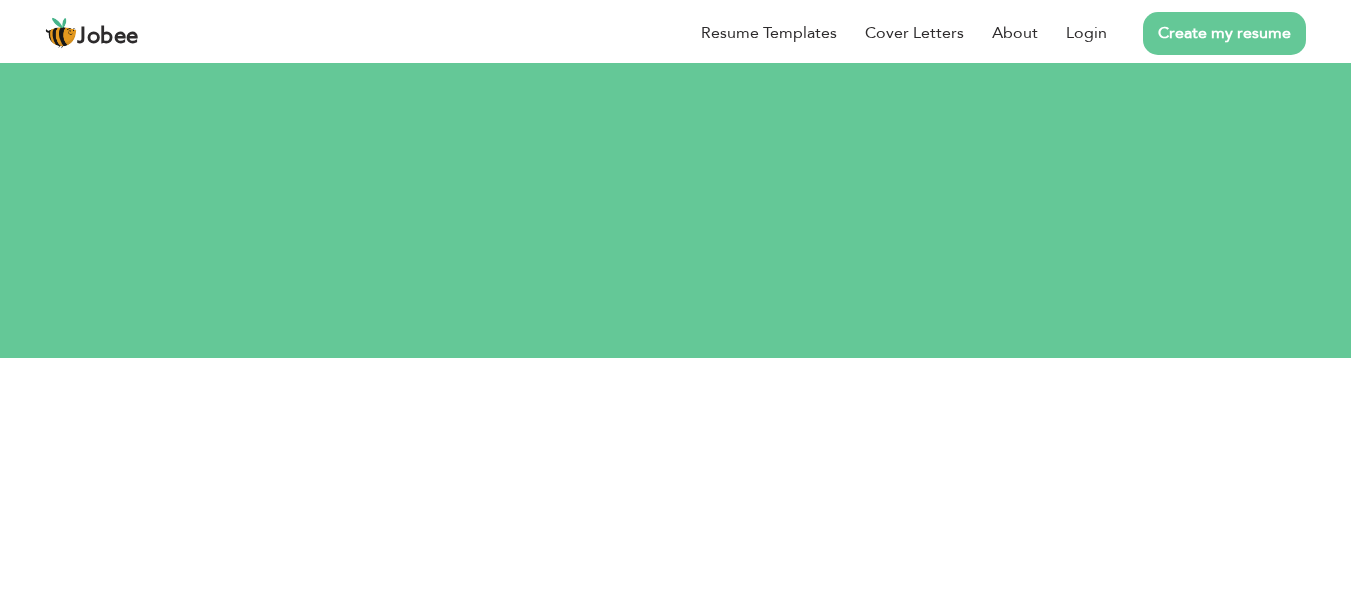 scroll, scrollTop: 0, scrollLeft: 0, axis: both 